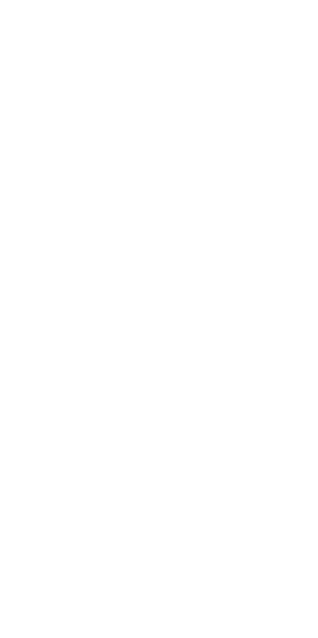 scroll, scrollTop: 0, scrollLeft: 0, axis: both 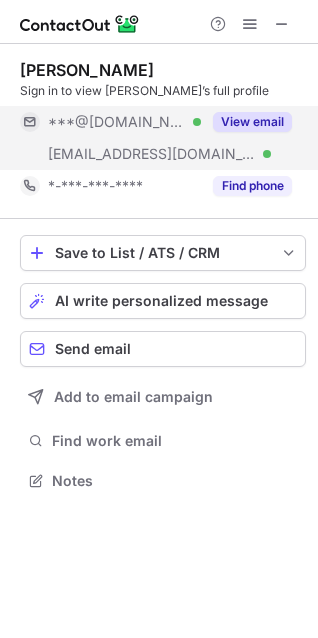 click on "View email" at bounding box center (246, 122) 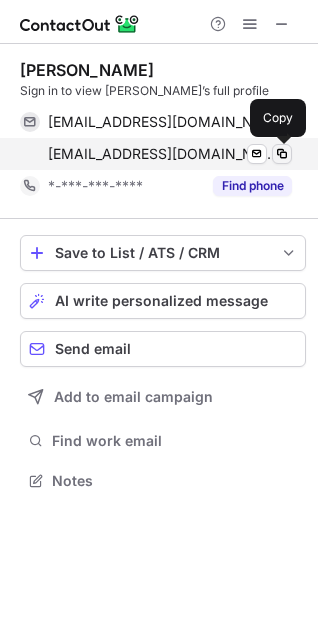 click at bounding box center (282, 154) 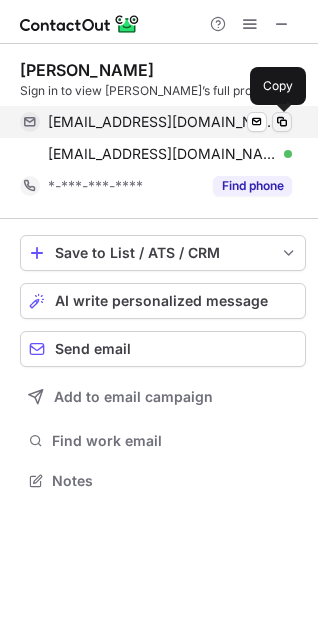 click at bounding box center (282, 122) 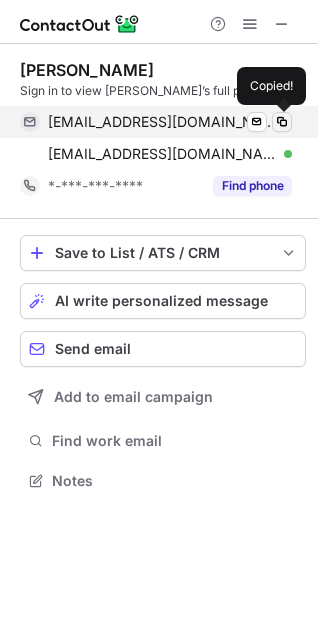 click at bounding box center [282, 122] 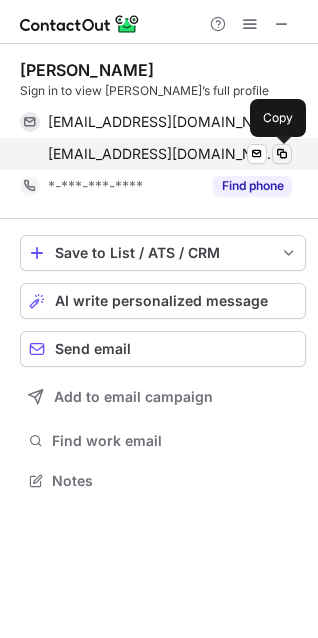 click at bounding box center [282, 154] 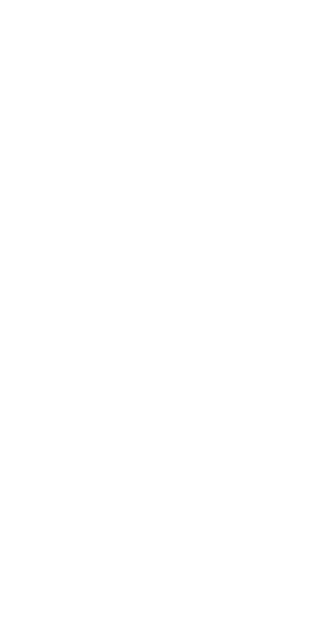 scroll, scrollTop: 0, scrollLeft: 0, axis: both 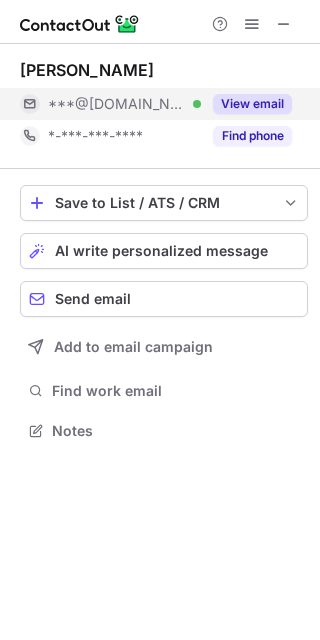 click on "View email" at bounding box center (252, 104) 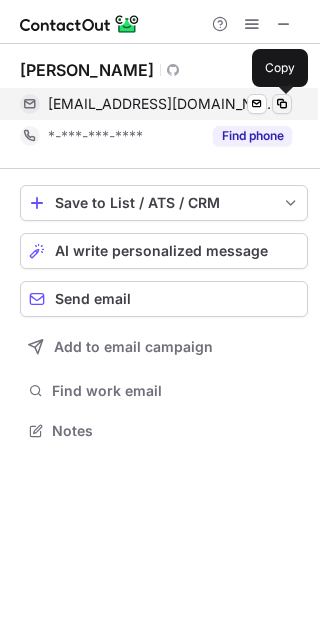 click at bounding box center [282, 104] 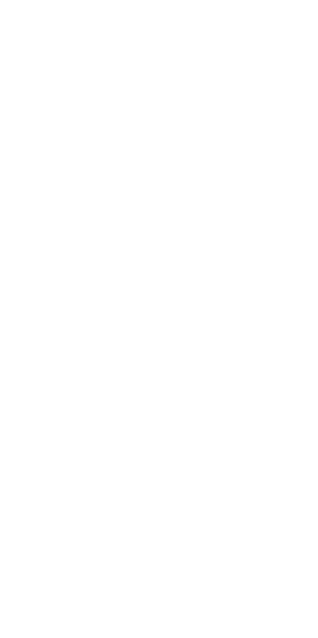 scroll, scrollTop: 0, scrollLeft: 0, axis: both 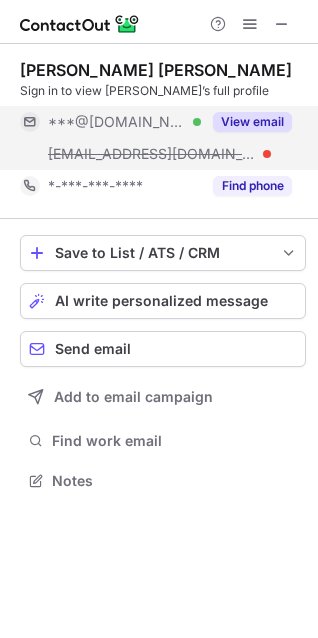 click on "View email" at bounding box center [252, 122] 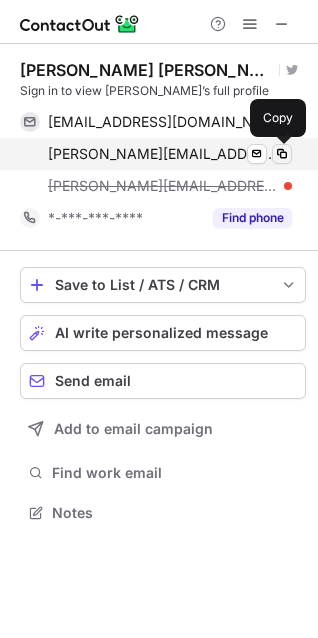 scroll, scrollTop: 10, scrollLeft: 10, axis: both 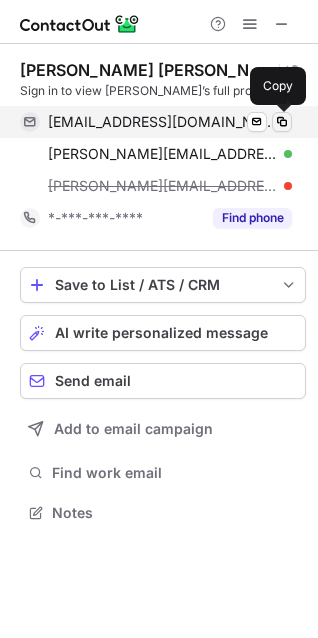 click at bounding box center (282, 122) 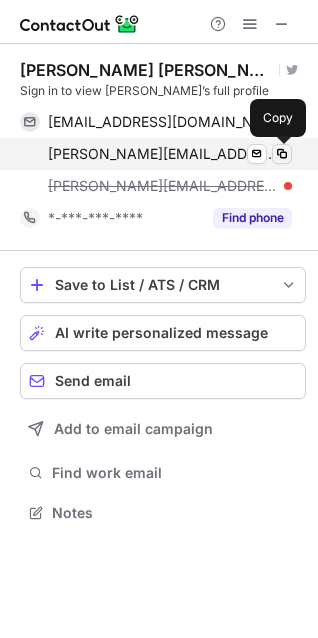 click at bounding box center [282, 154] 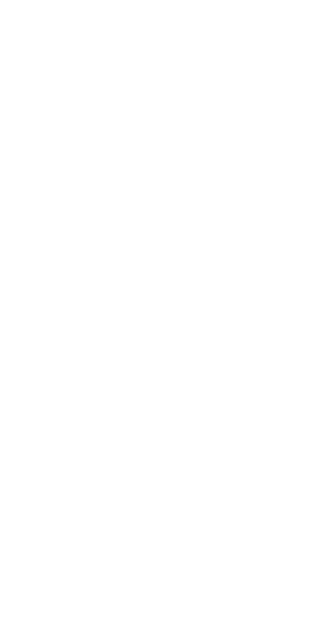 scroll, scrollTop: 0, scrollLeft: 0, axis: both 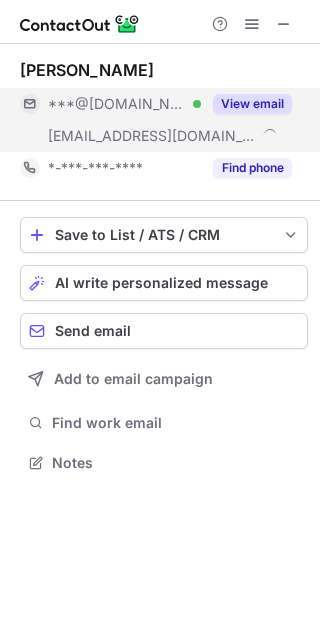 click on "View email" at bounding box center [252, 104] 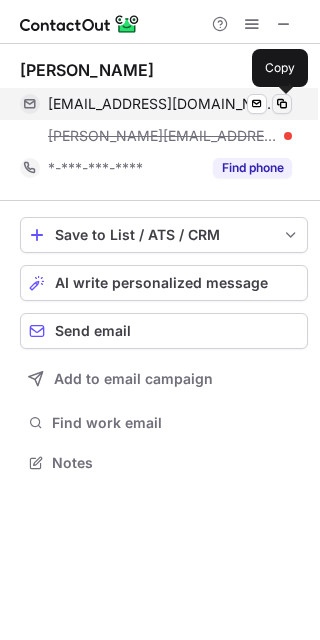 click at bounding box center (282, 104) 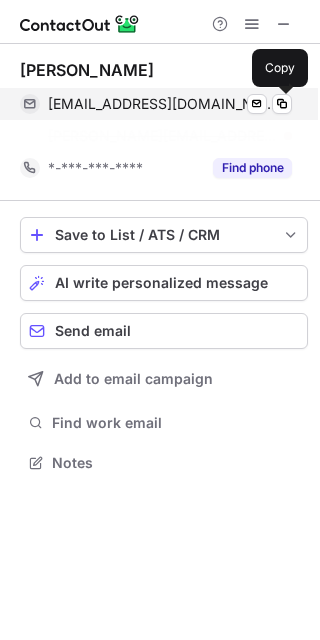 scroll, scrollTop: 417, scrollLeft: 320, axis: both 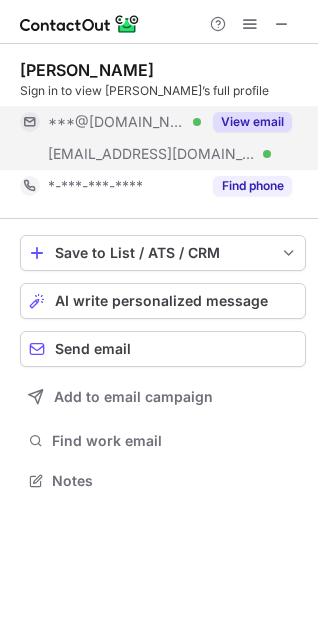 click on "View email" at bounding box center [252, 122] 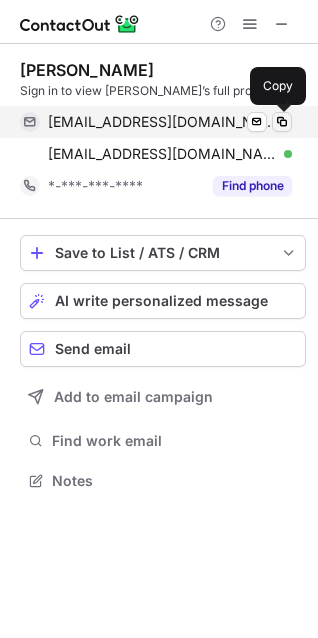 click at bounding box center [282, 122] 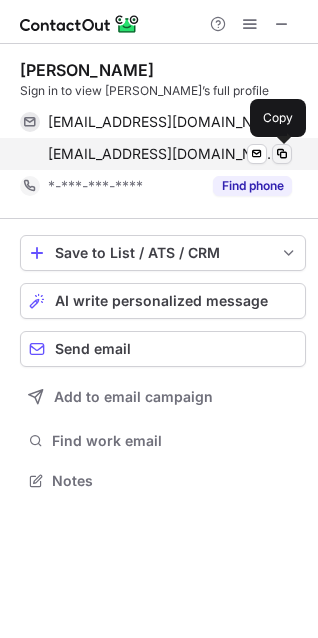 click at bounding box center (282, 154) 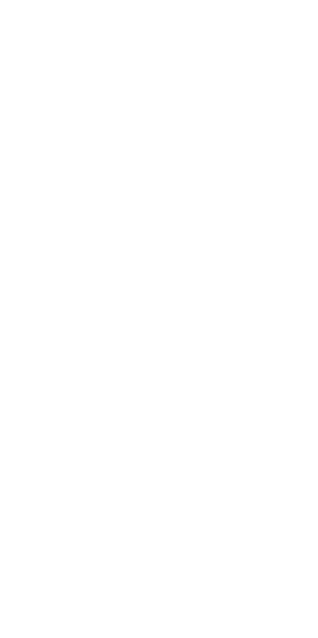 scroll, scrollTop: 0, scrollLeft: 0, axis: both 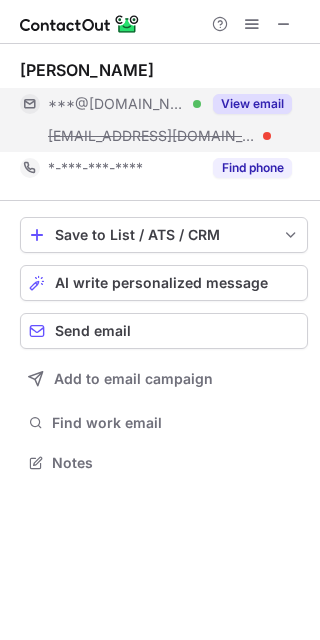 click on "View email" at bounding box center [252, 104] 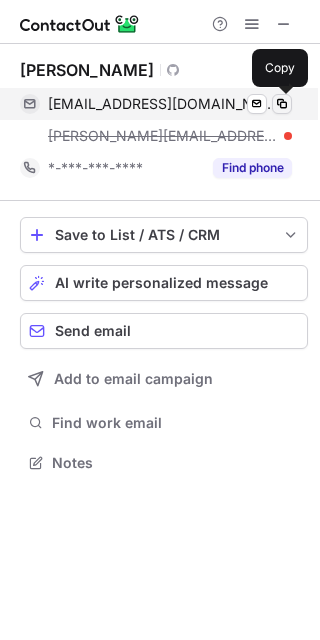 click at bounding box center (282, 104) 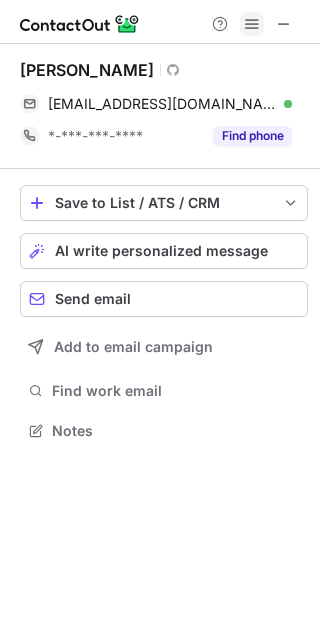 scroll, scrollTop: 417, scrollLeft: 320, axis: both 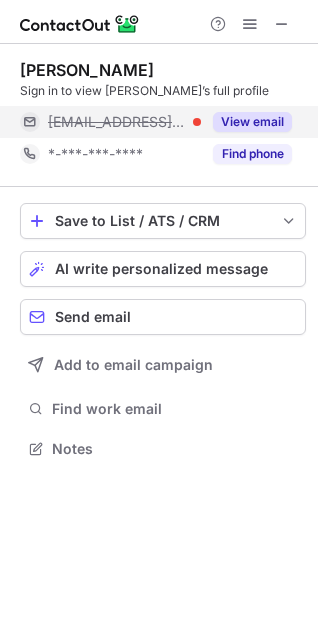 click on "View email" at bounding box center [252, 122] 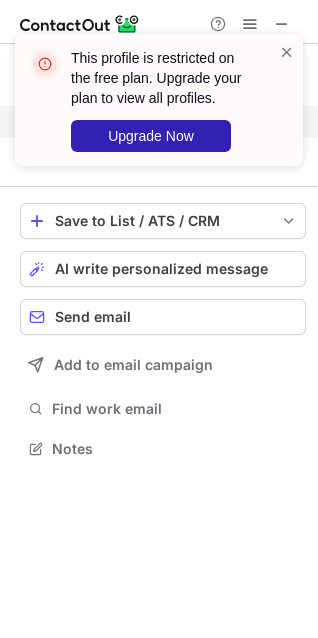 scroll, scrollTop: 403, scrollLeft: 318, axis: both 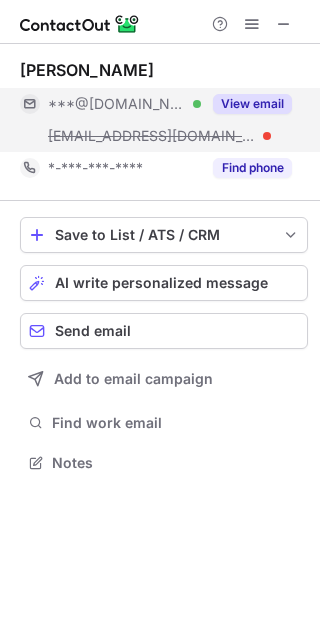 click on "View email" at bounding box center (252, 104) 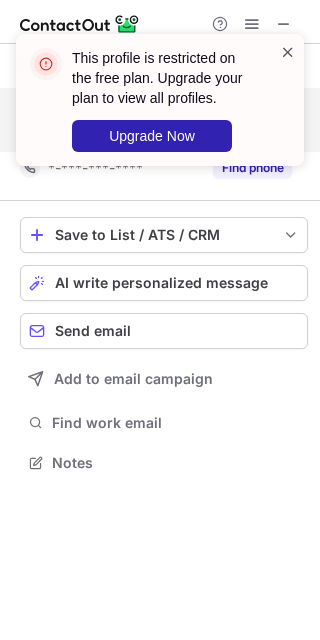click at bounding box center [288, 52] 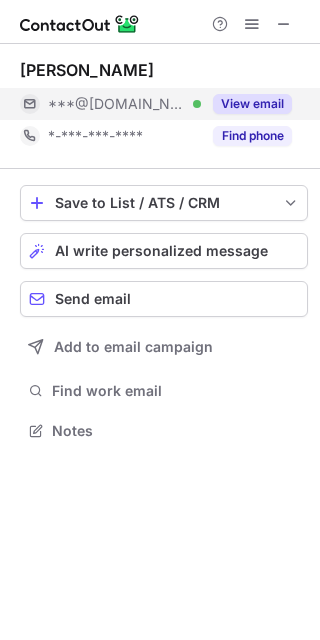 scroll, scrollTop: 417, scrollLeft: 320, axis: both 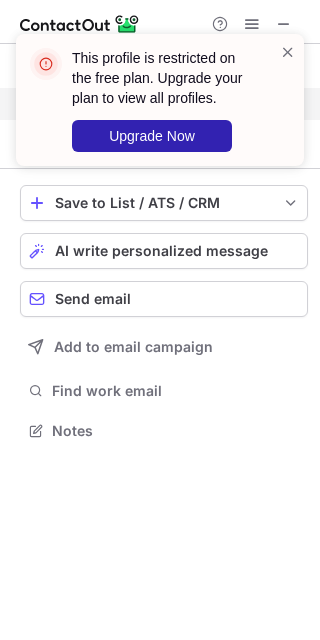 drag, startPoint x: 294, startPoint y: 54, endPoint x: 277, endPoint y: 66, distance: 20.808653 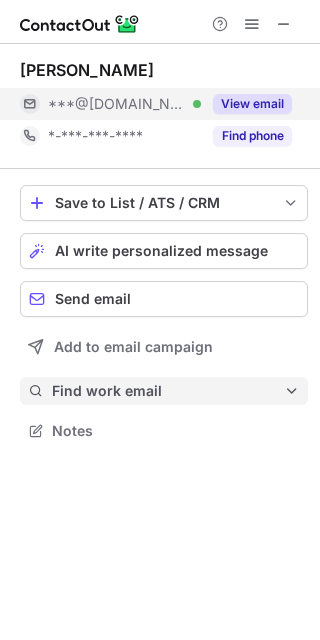 click on "Find work email" at bounding box center (164, 391) 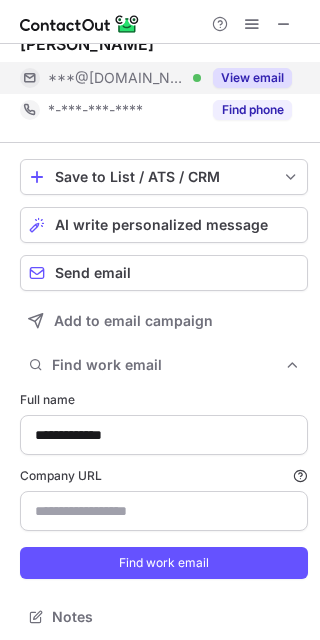 scroll, scrollTop: 33, scrollLeft: 0, axis: vertical 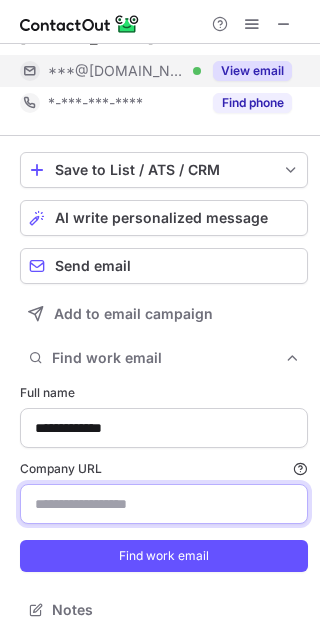 click on "Company URL Finding work email will consume 1 credit if a match is found." at bounding box center (164, 504) 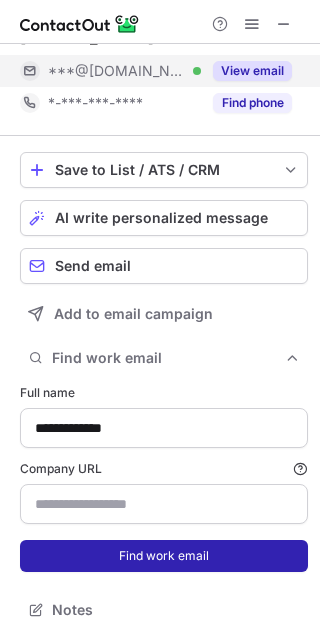 click on "Find work email" at bounding box center (164, 556) 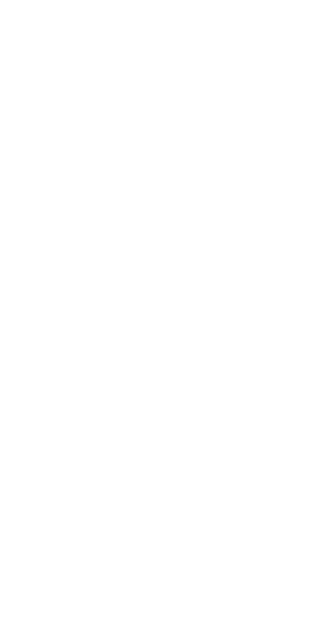 scroll, scrollTop: 0, scrollLeft: 0, axis: both 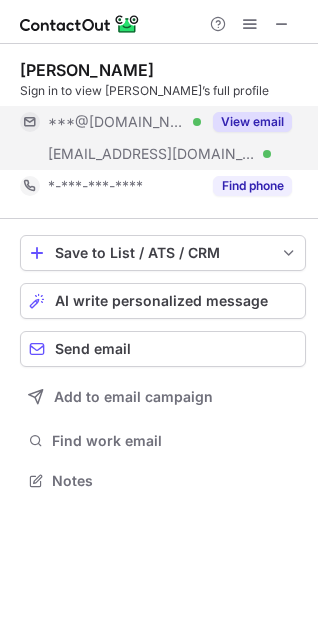 click on "View email" at bounding box center (252, 122) 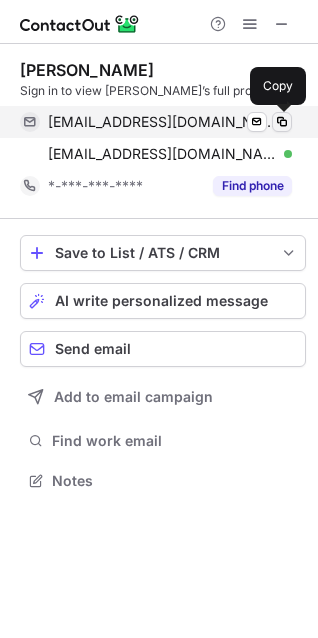 click at bounding box center (282, 122) 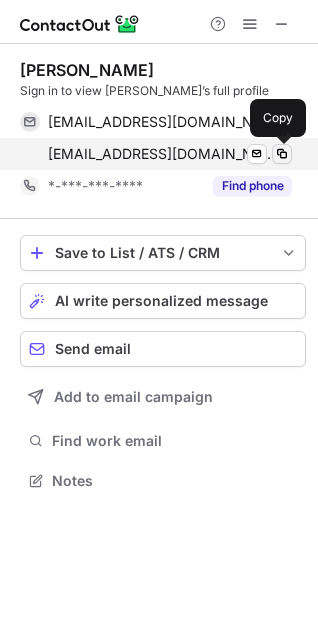 click at bounding box center (282, 154) 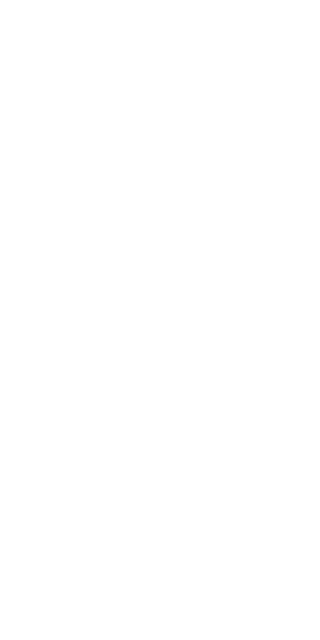 scroll, scrollTop: 0, scrollLeft: 0, axis: both 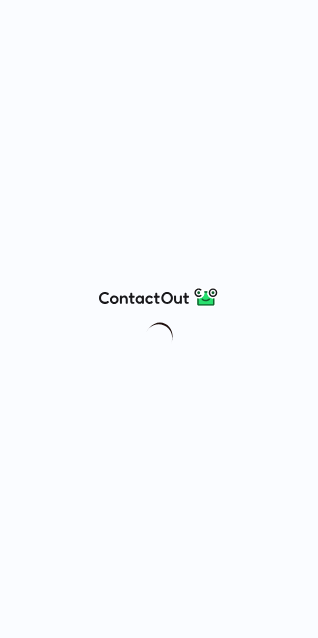 click at bounding box center (159, 319) 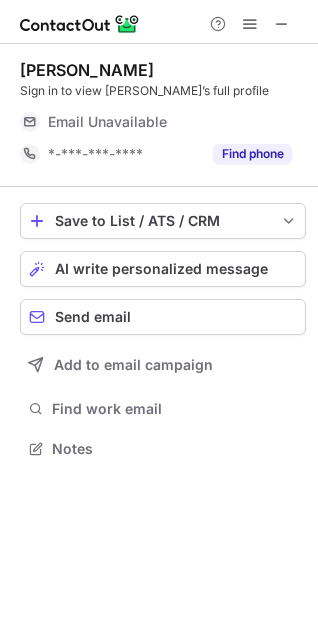 scroll, scrollTop: 10, scrollLeft: 10, axis: both 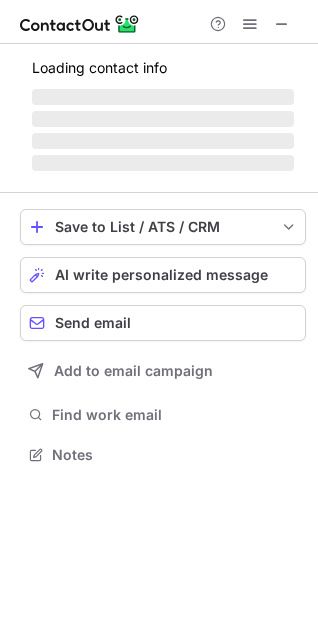 click at bounding box center [80, 24] 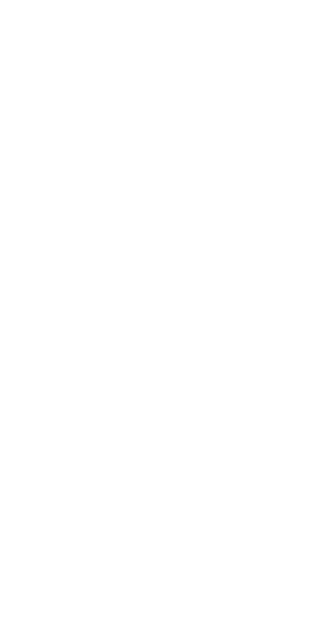 scroll, scrollTop: 0, scrollLeft: 0, axis: both 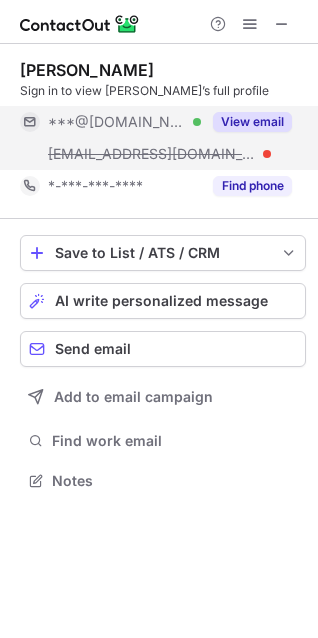 click on "View email" at bounding box center [252, 122] 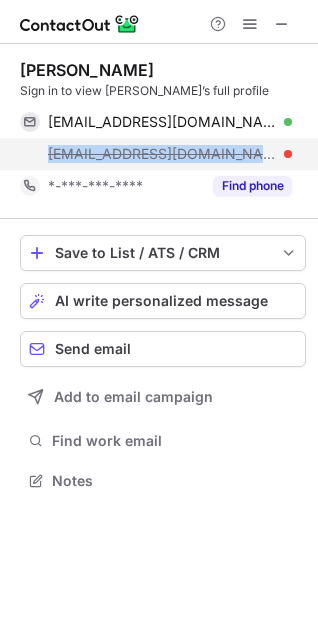 copy on "mert@helius.dev" 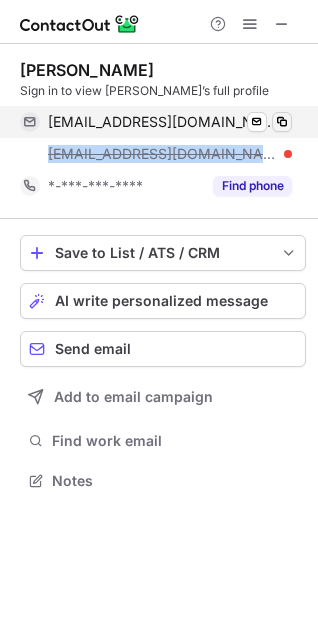 click at bounding box center (282, 122) 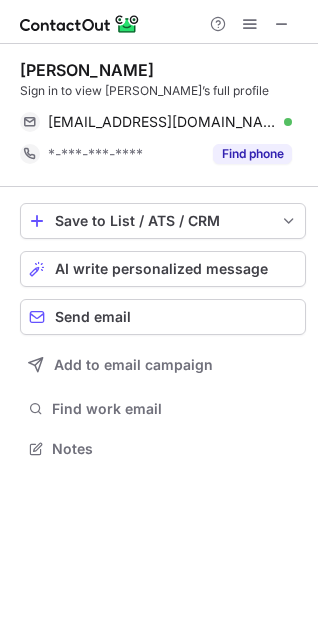 scroll, scrollTop: 435, scrollLeft: 318, axis: both 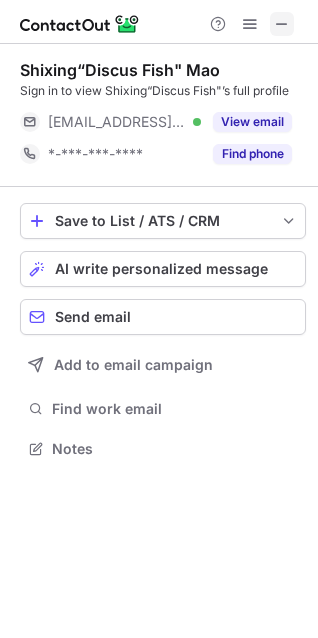 click at bounding box center (282, 24) 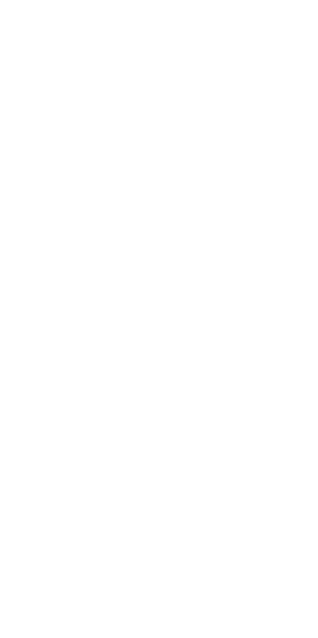 scroll, scrollTop: 0, scrollLeft: 0, axis: both 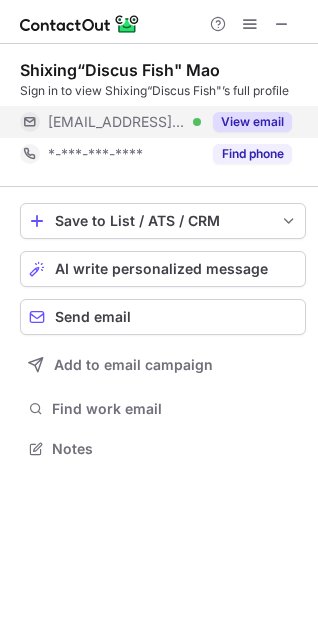 click on "View email" at bounding box center [252, 122] 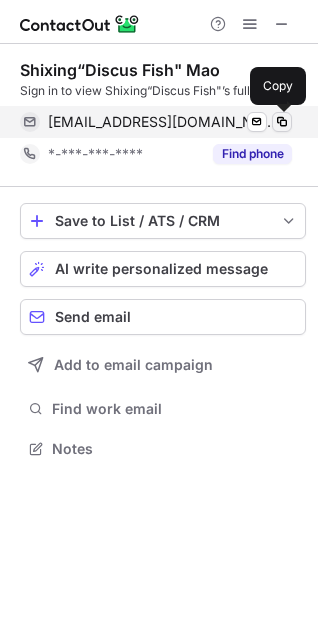 click at bounding box center (282, 122) 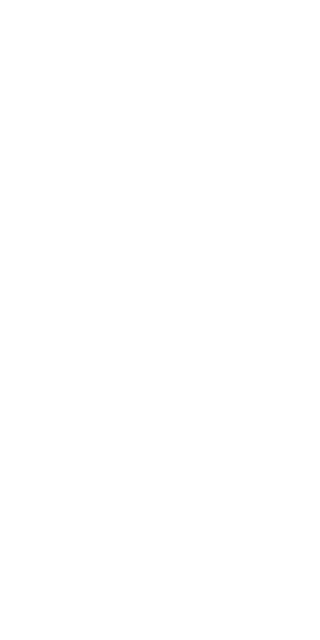 scroll, scrollTop: 0, scrollLeft: 0, axis: both 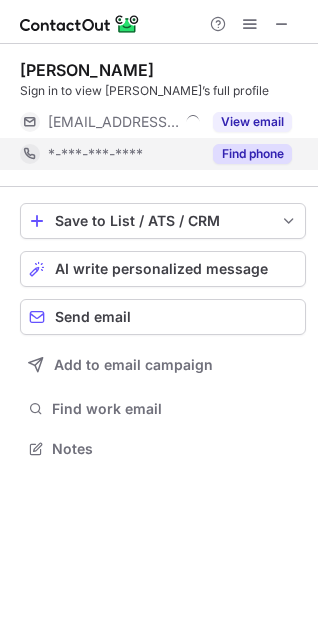 click on "View email" at bounding box center (252, 122) 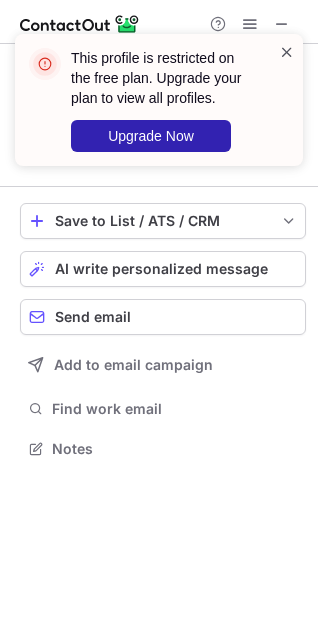 click at bounding box center (287, 52) 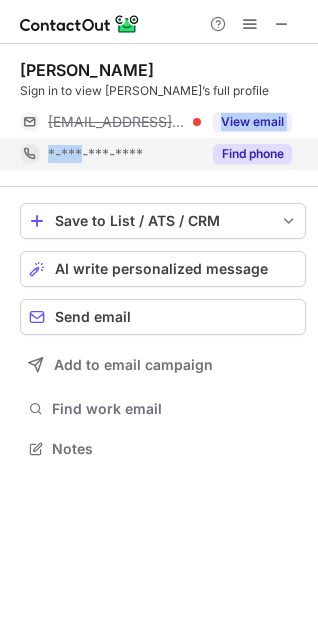 drag, startPoint x: 141, startPoint y: 130, endPoint x: 82, endPoint y: 138, distance: 59.5399 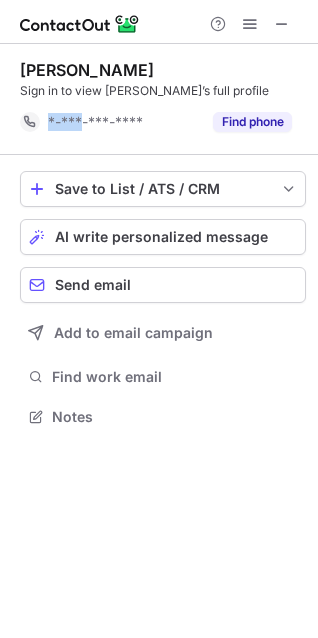 scroll, scrollTop: 403, scrollLeft: 318, axis: both 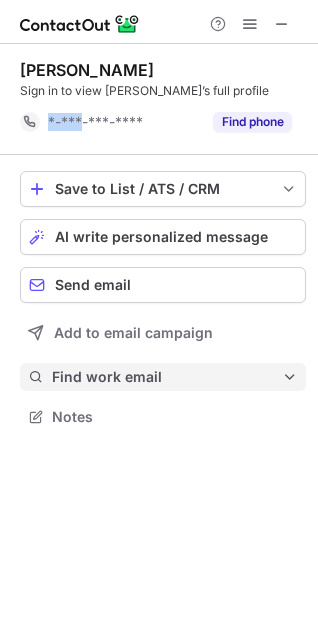 click on "Find work email" at bounding box center [167, 377] 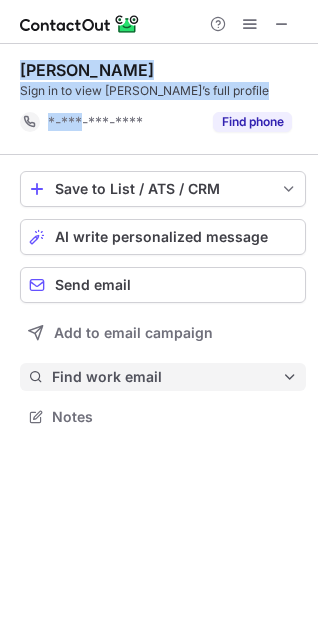 scroll, scrollTop: 10, scrollLeft: 10, axis: both 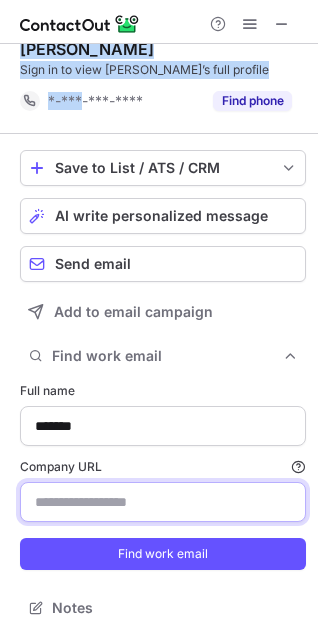 click on "Company URL Finding work email will consume 1 credit if a match is found." at bounding box center (163, 502) 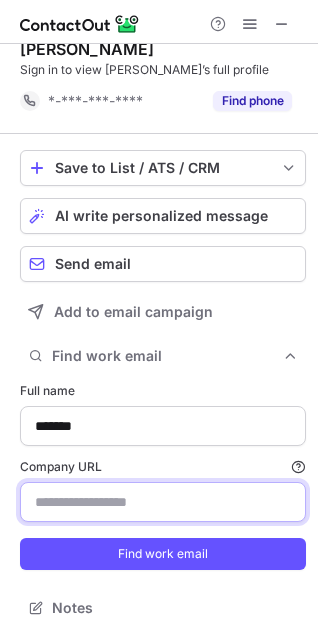 paste on "**********" 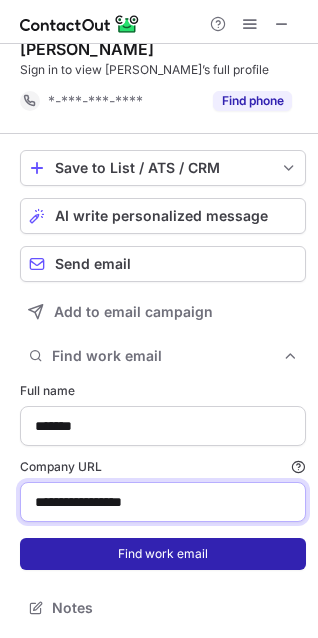 type on "**********" 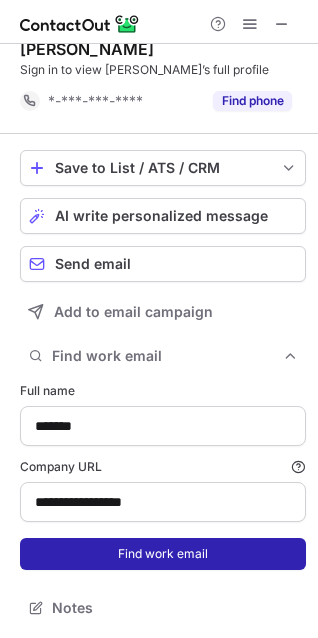 click on "Find work email" at bounding box center (163, 554) 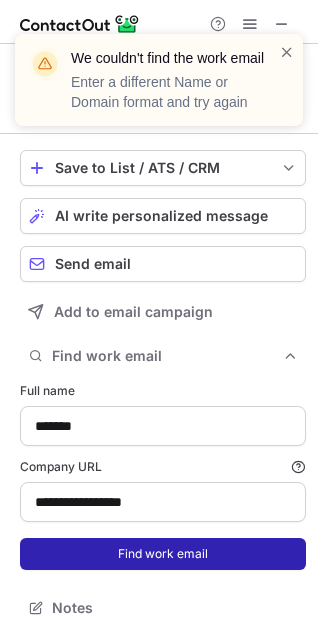 click on "Find work email" at bounding box center (163, 554) 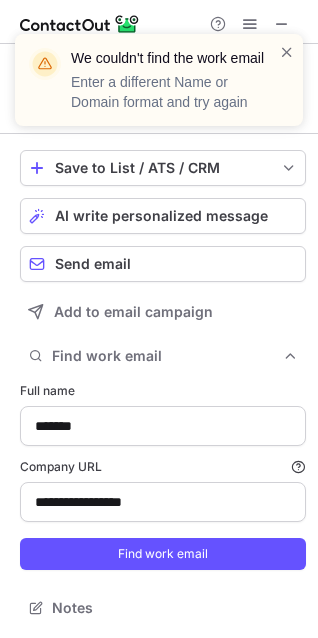 click on "**********" at bounding box center (163, 476) 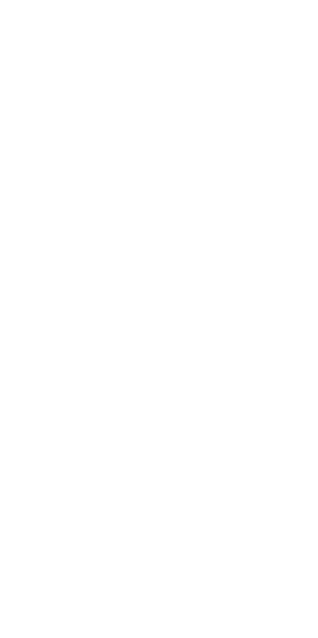 scroll, scrollTop: 0, scrollLeft: 0, axis: both 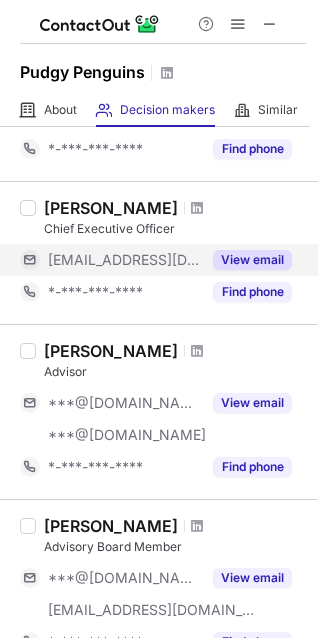 click on "View email" at bounding box center [252, 260] 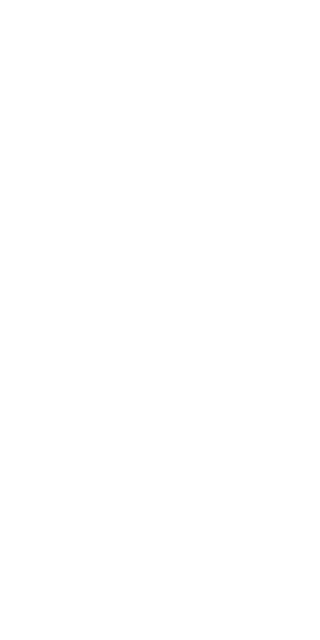 scroll, scrollTop: 0, scrollLeft: 0, axis: both 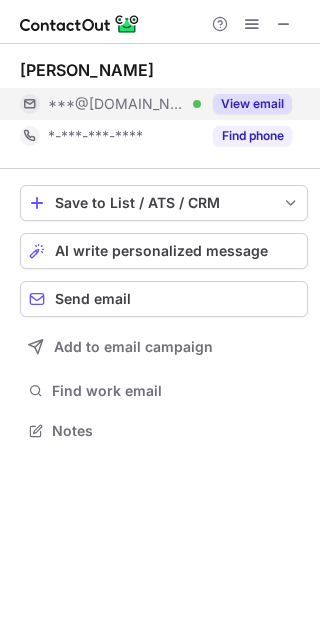 click on "View email" at bounding box center (252, 104) 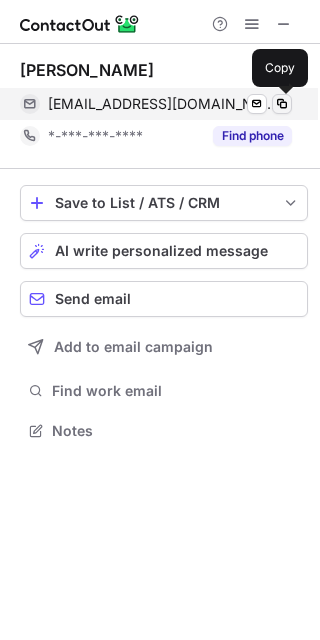click at bounding box center [282, 104] 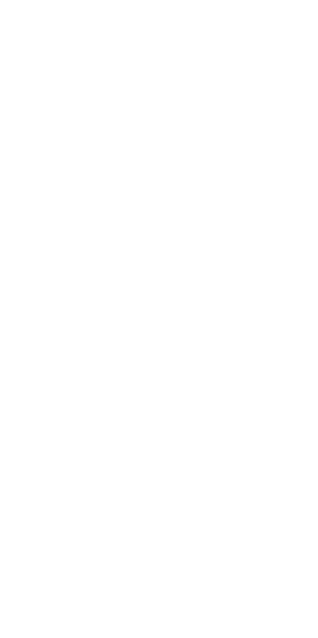 scroll, scrollTop: 0, scrollLeft: 0, axis: both 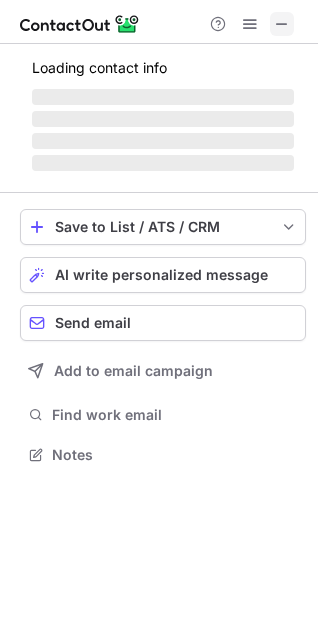 click at bounding box center (282, 24) 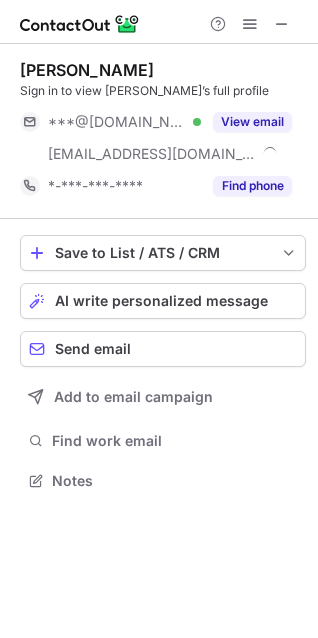 scroll, scrollTop: 10, scrollLeft: 10, axis: both 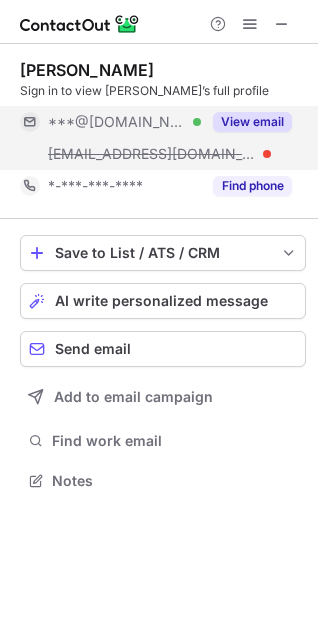 click on "View email" at bounding box center (252, 122) 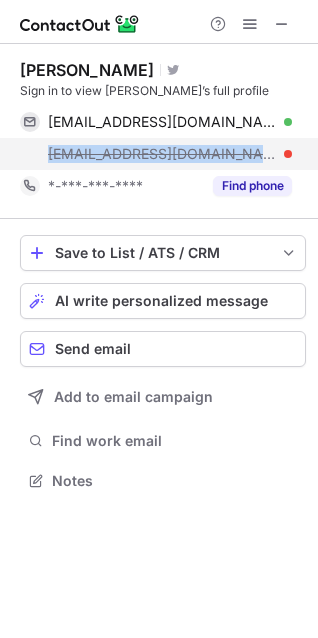 drag, startPoint x: 190, startPoint y: 158, endPoint x: 48, endPoint y: 162, distance: 142.05632 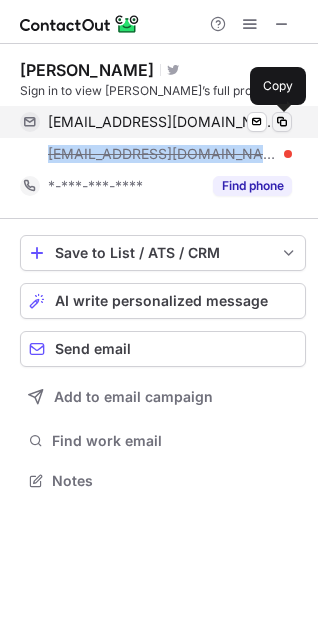 click at bounding box center (282, 122) 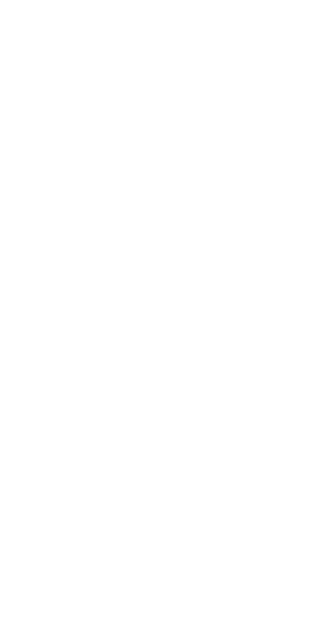 scroll, scrollTop: 0, scrollLeft: 0, axis: both 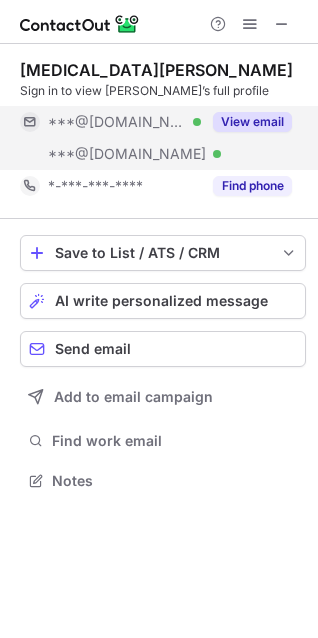 click on "View email" at bounding box center (252, 122) 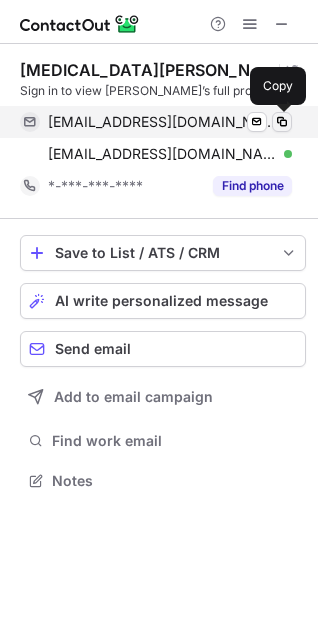 click at bounding box center (282, 122) 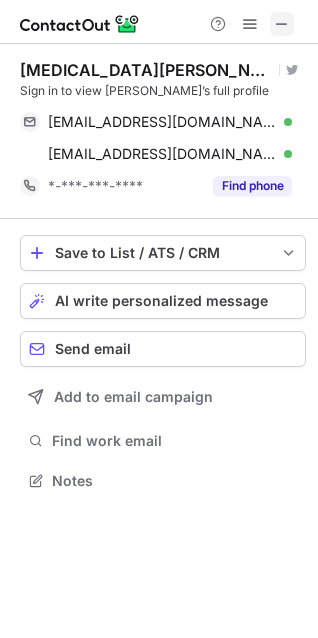 click at bounding box center [282, 24] 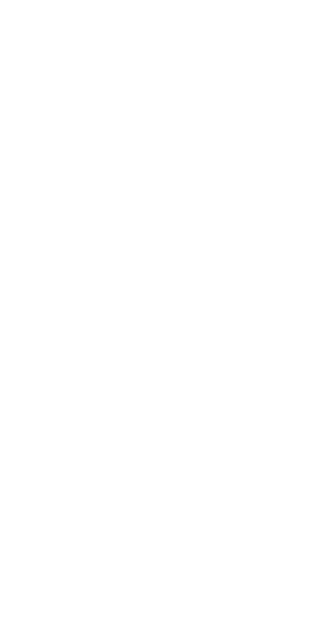 scroll, scrollTop: 0, scrollLeft: 0, axis: both 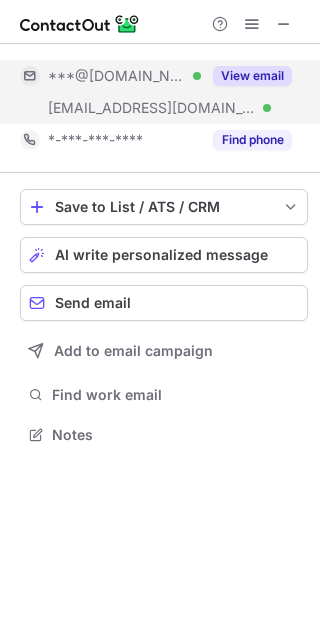 click on "View email" at bounding box center (252, 76) 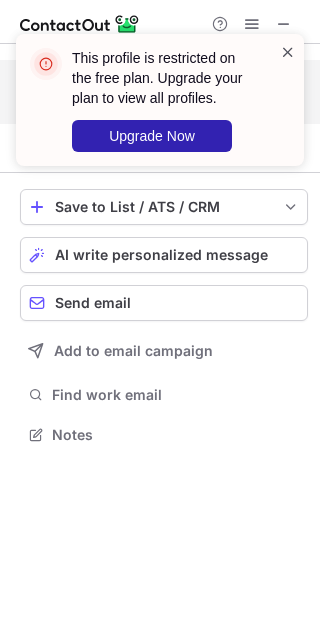 click at bounding box center [288, 52] 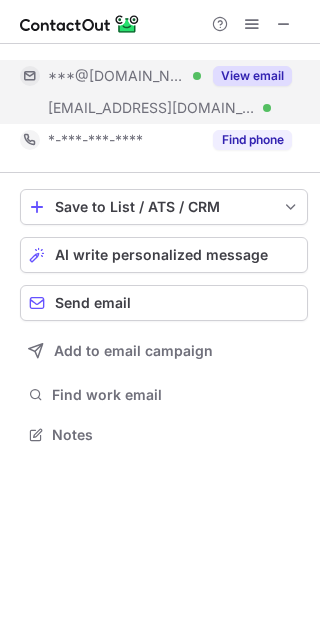 click on "View email" at bounding box center (252, 76) 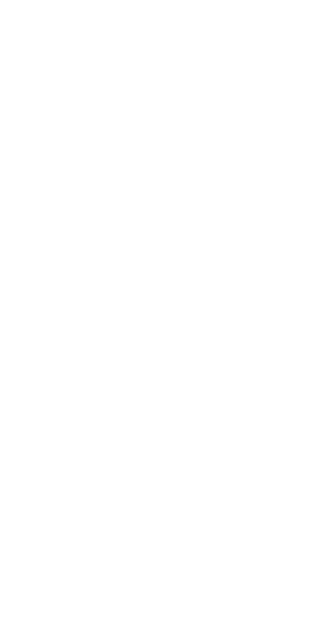 scroll, scrollTop: 0, scrollLeft: 0, axis: both 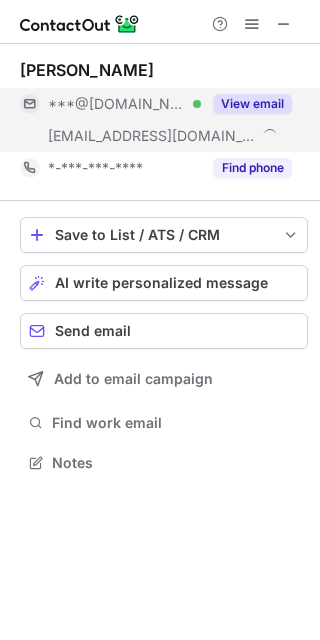 click on "View email" at bounding box center (252, 104) 